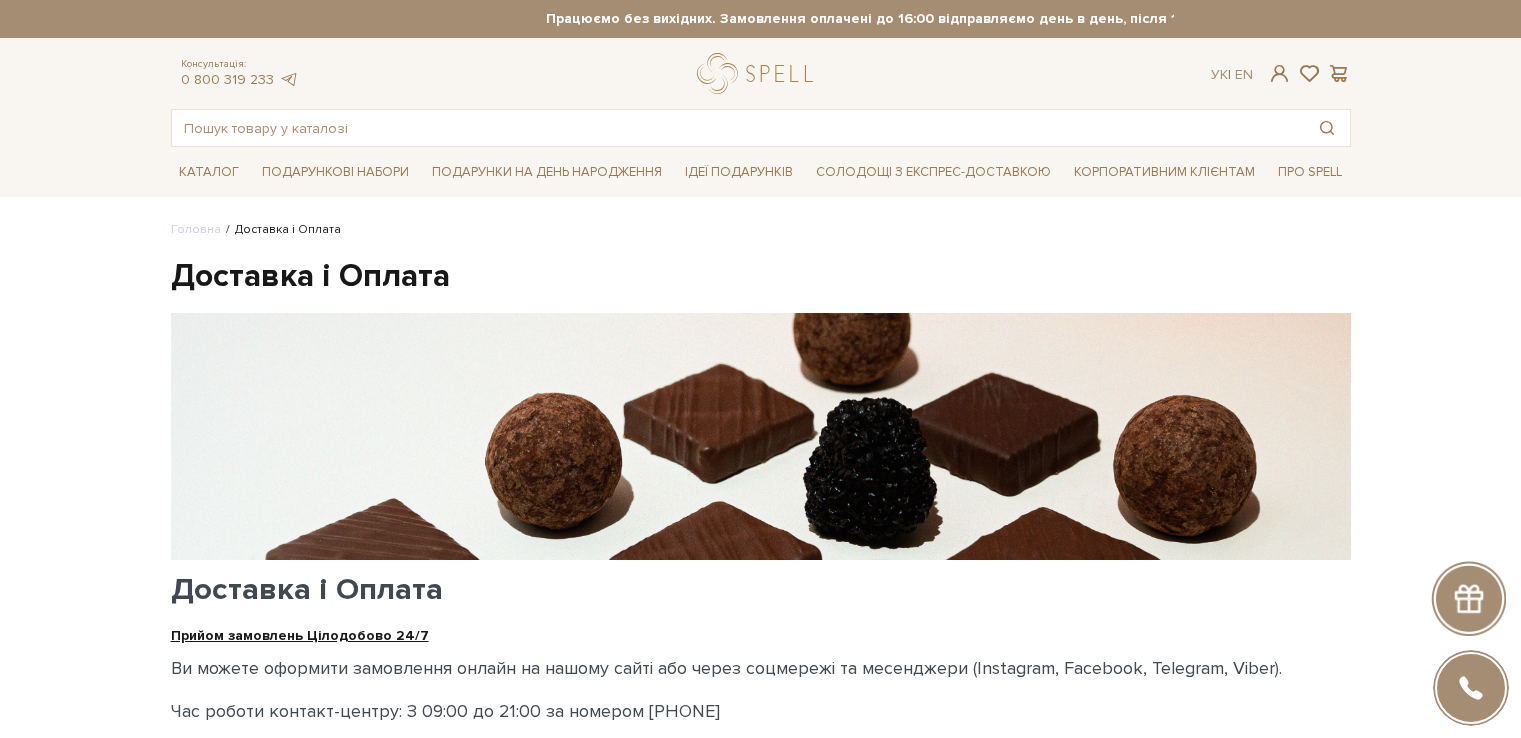 scroll, scrollTop: 0, scrollLeft: 0, axis: both 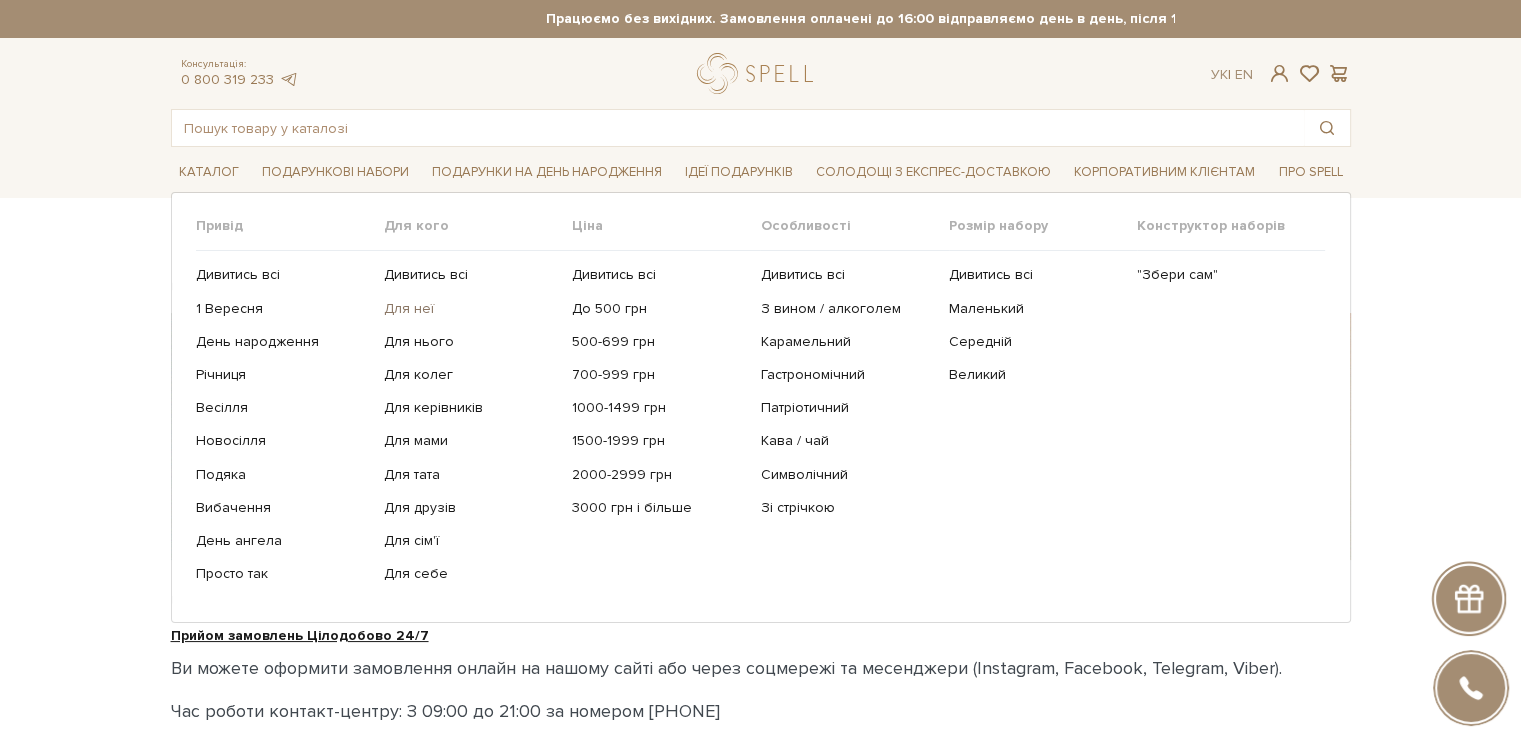 click on "Для неї" at bounding box center [470, 309] 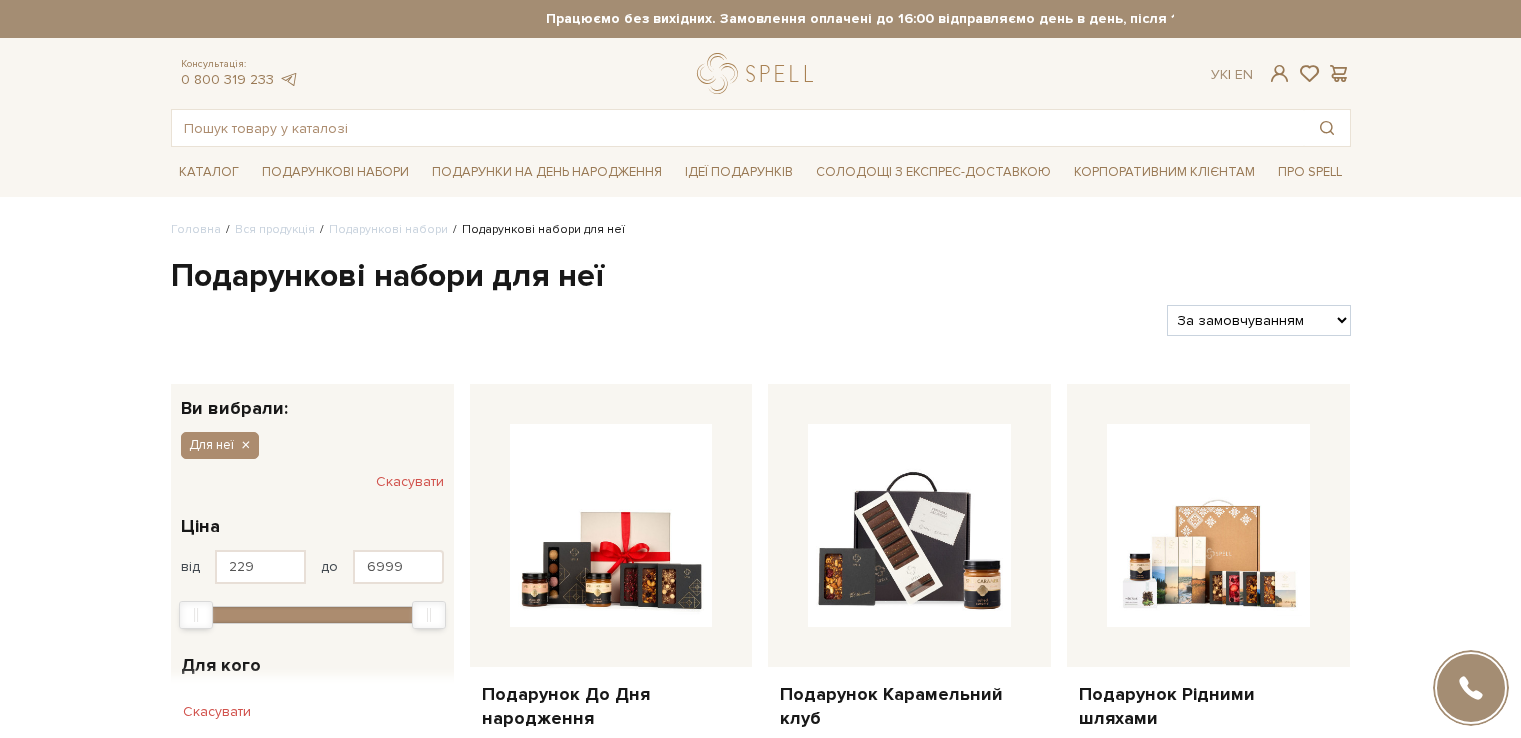 scroll, scrollTop: 0, scrollLeft: 0, axis: both 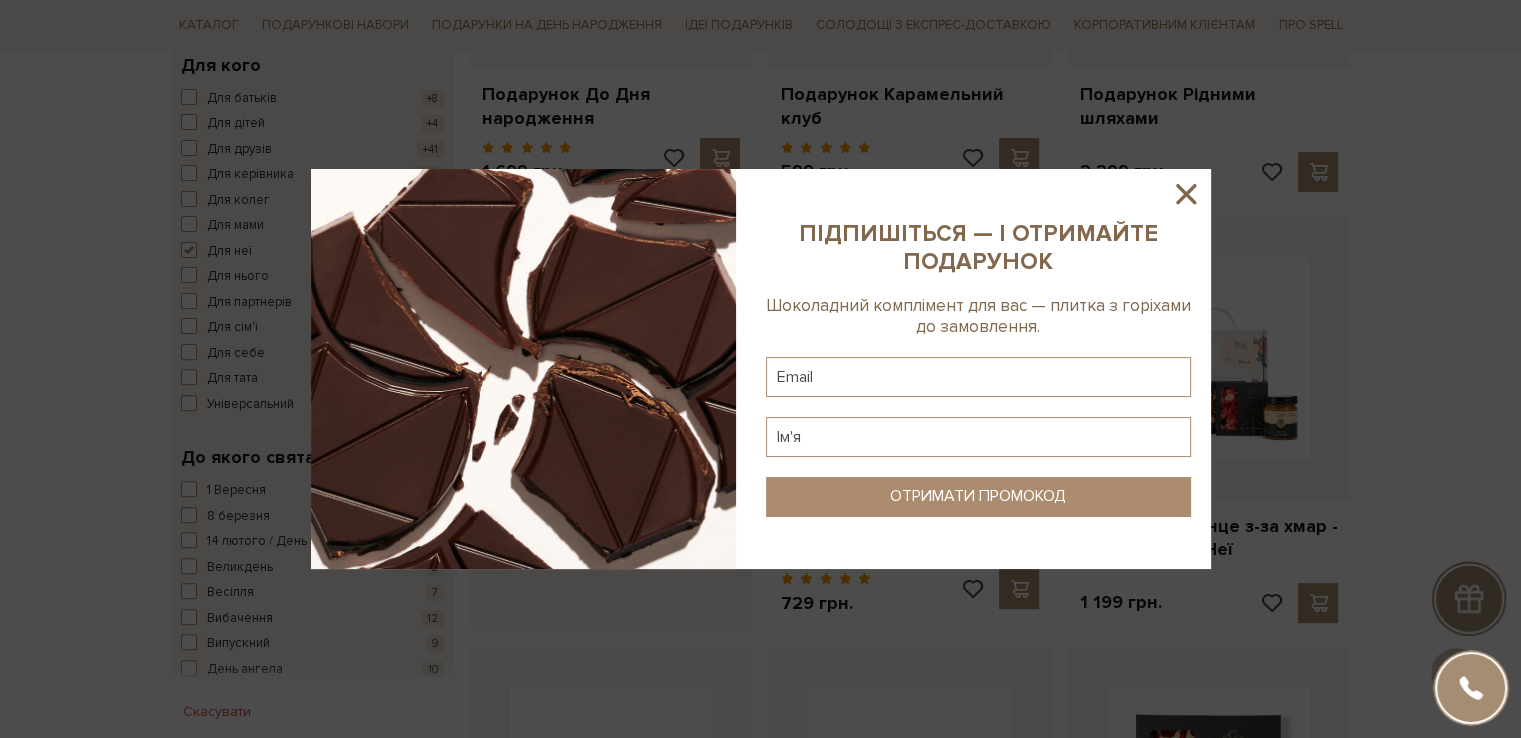 click 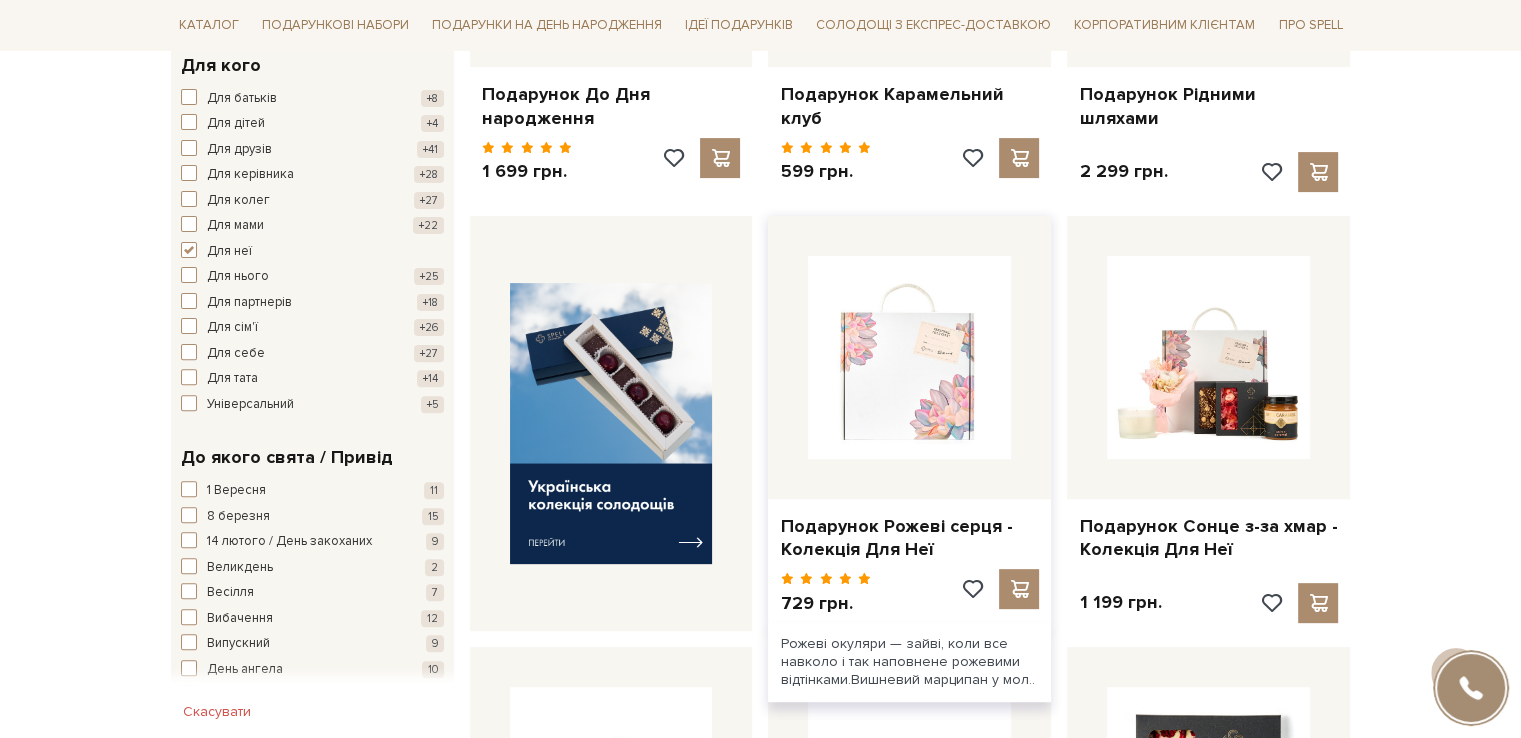 scroll, scrollTop: 0, scrollLeft: 0, axis: both 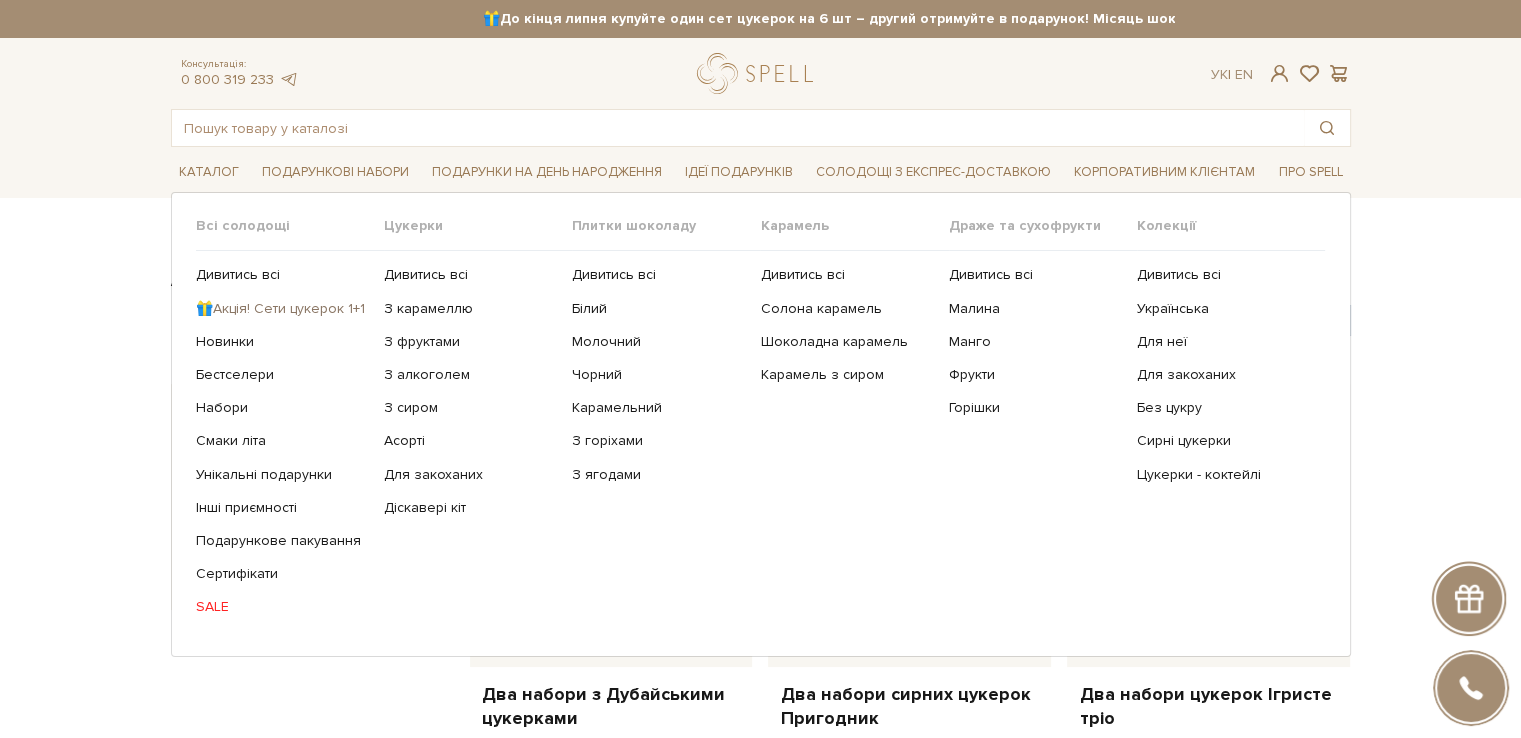 click on "🎁Акція! Сети цукерок 1+1" at bounding box center (282, 309) 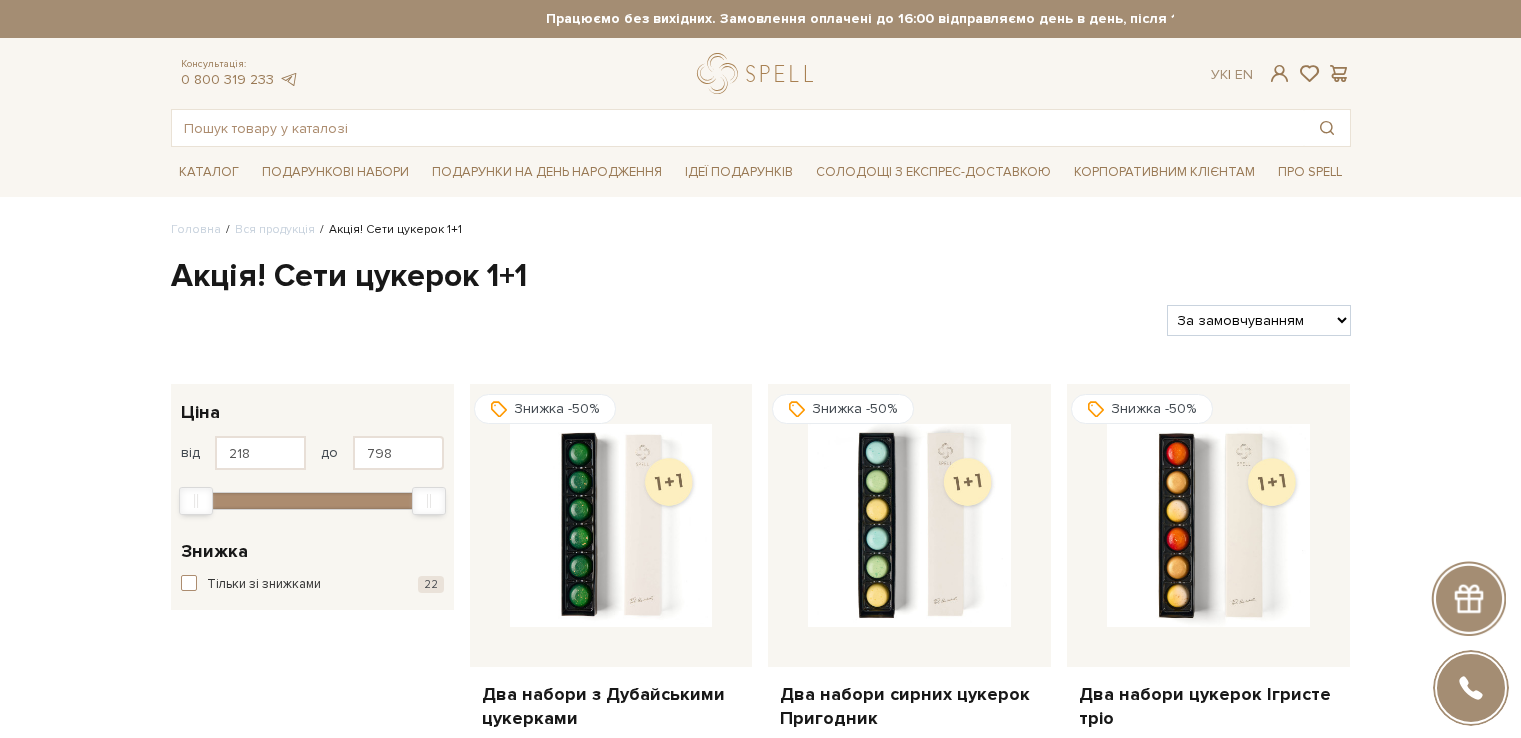 scroll, scrollTop: 0, scrollLeft: 0, axis: both 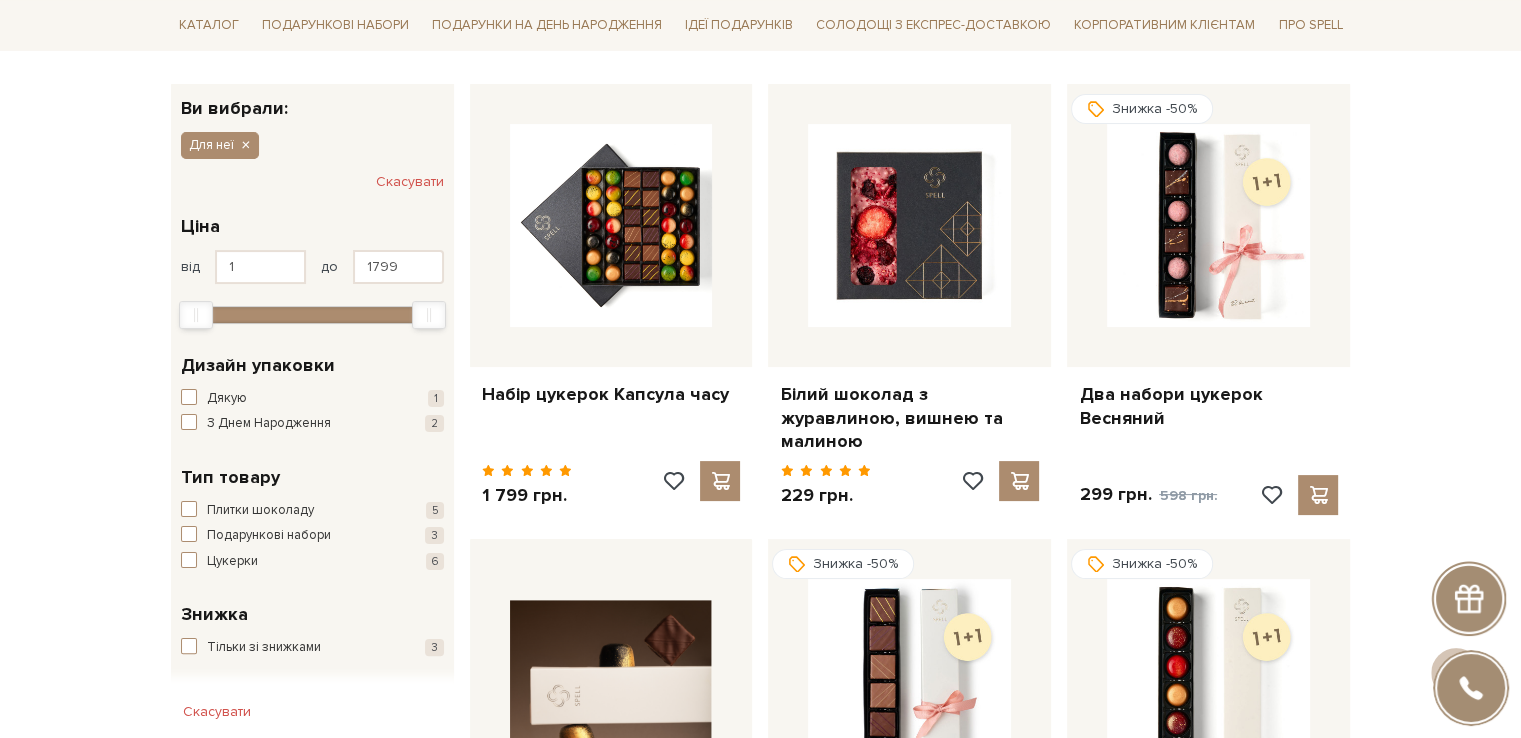 click at bounding box center [1468, 598] 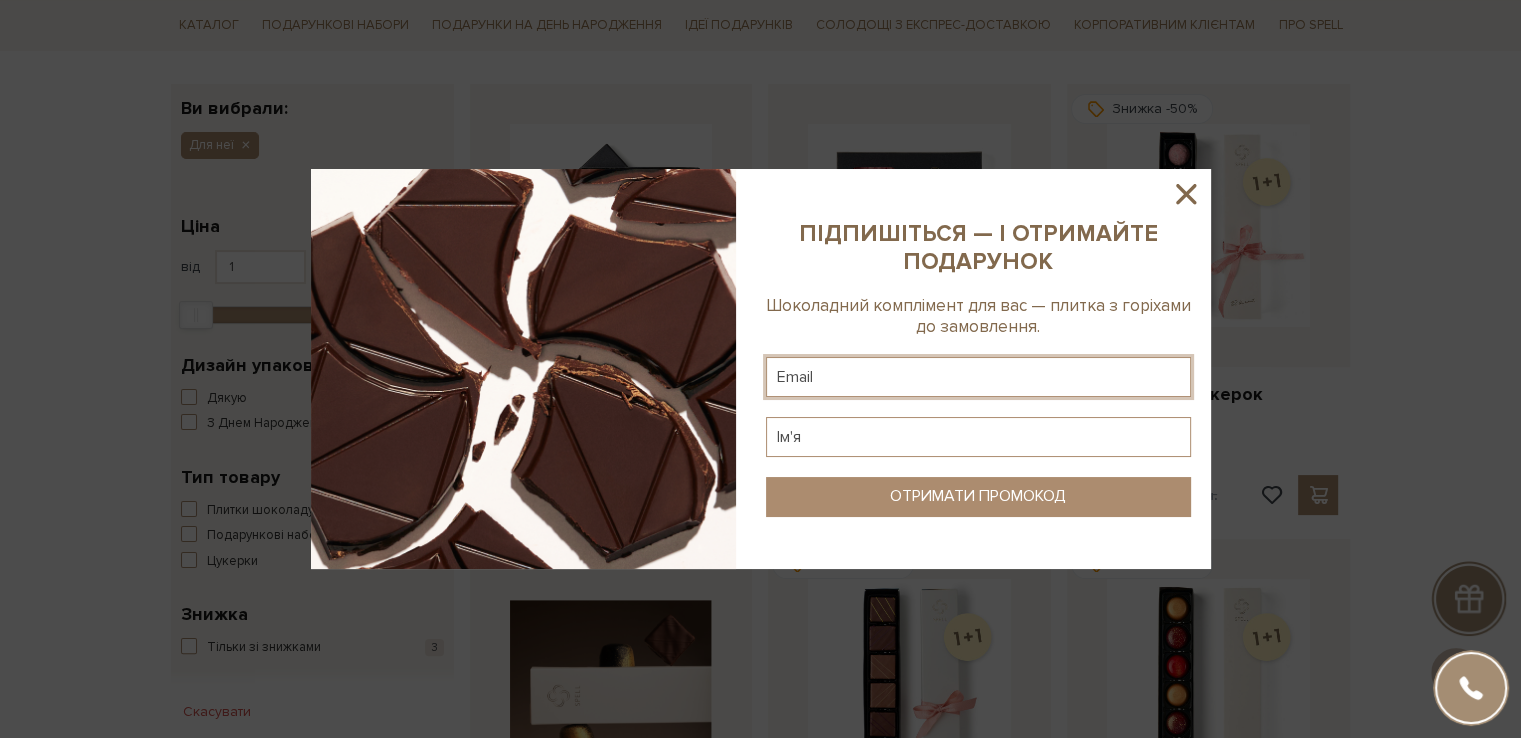 click 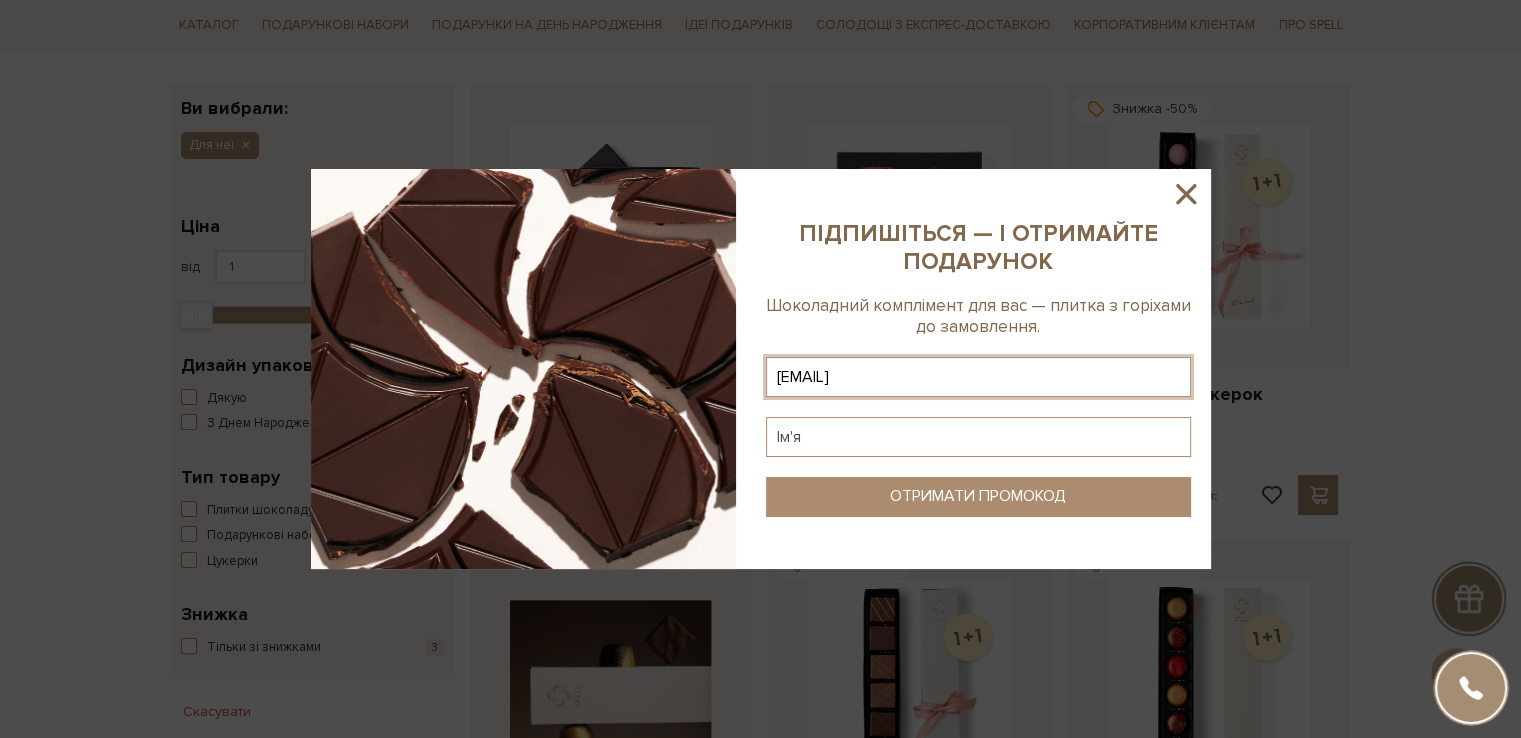 click 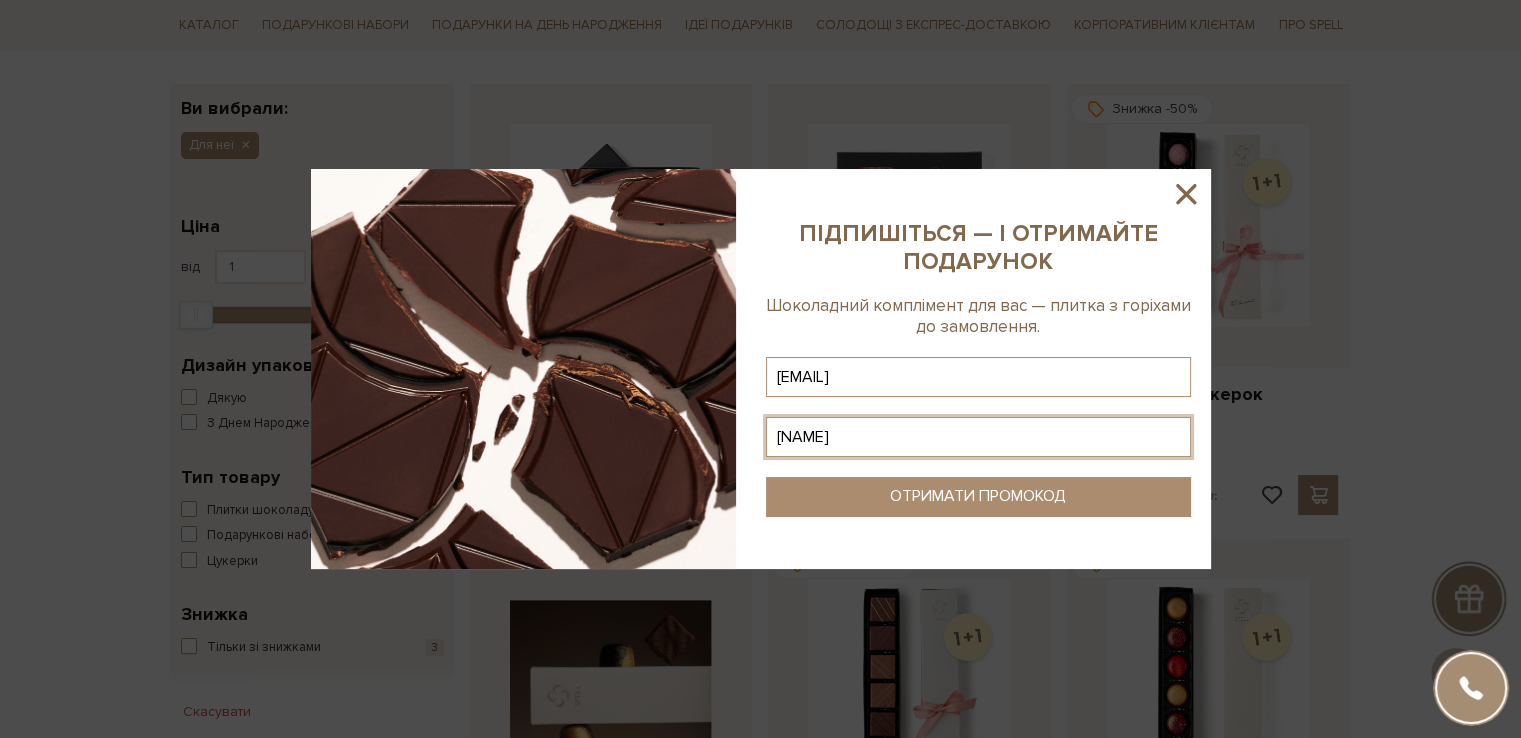 type on """ 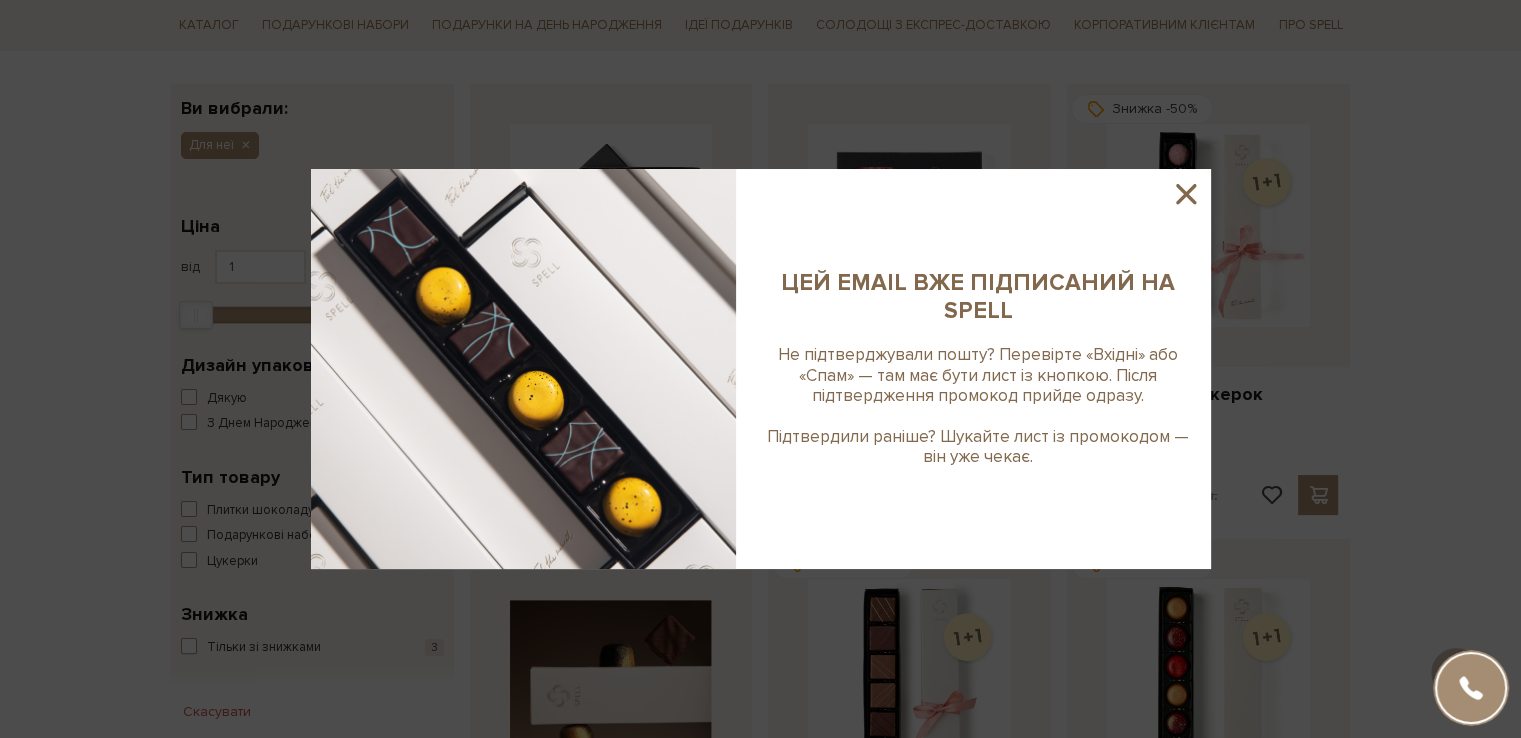 click 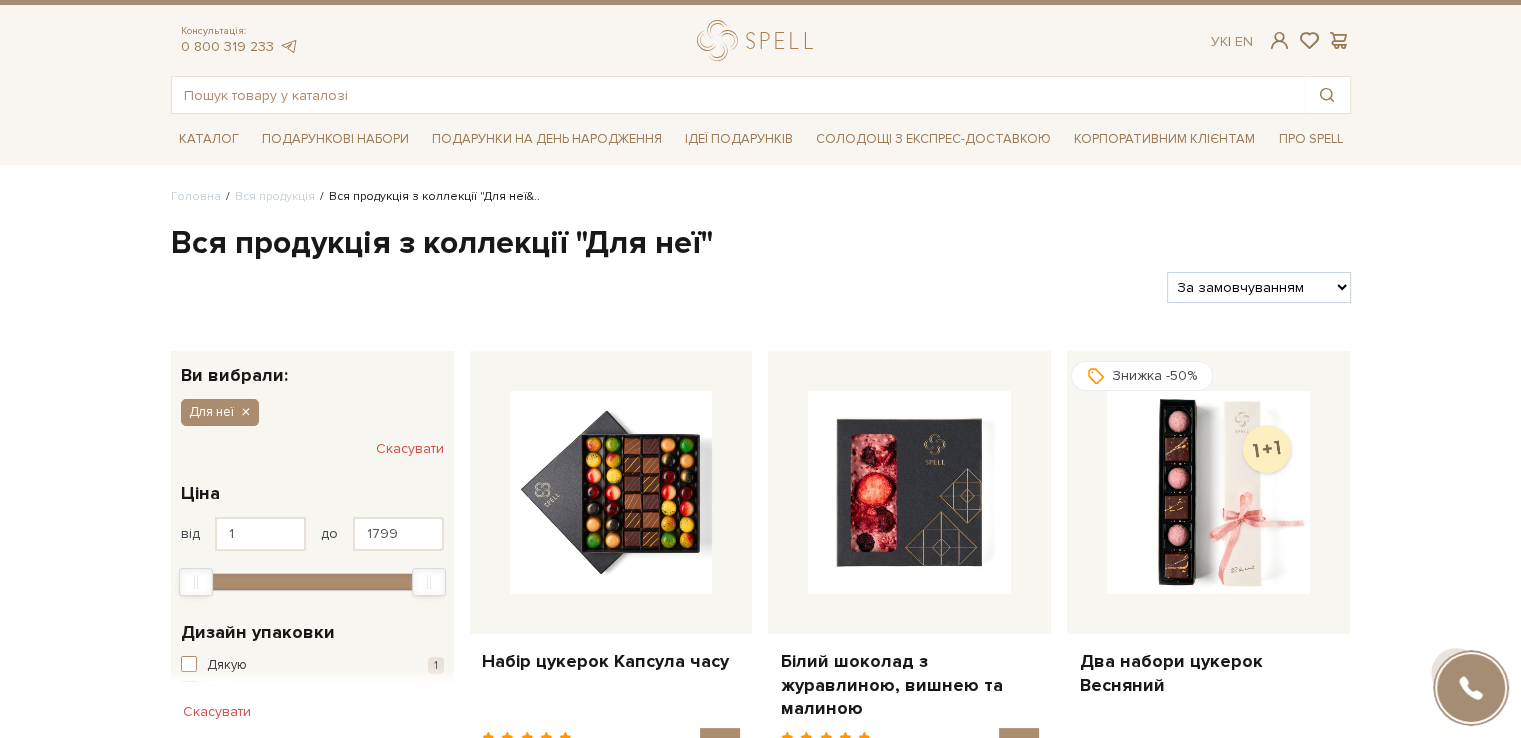 scroll, scrollTop: 0, scrollLeft: 0, axis: both 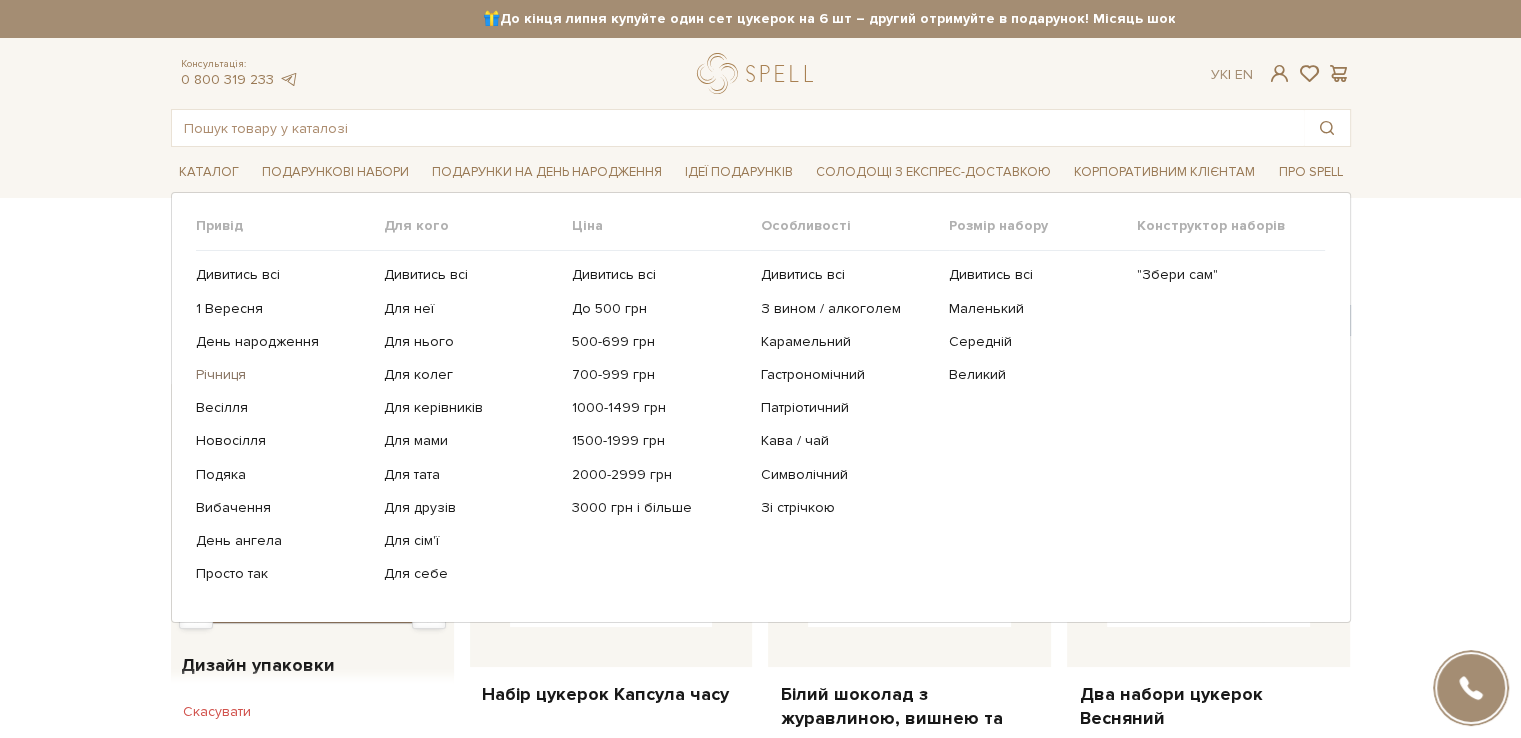 click on "Річниця" at bounding box center (282, 375) 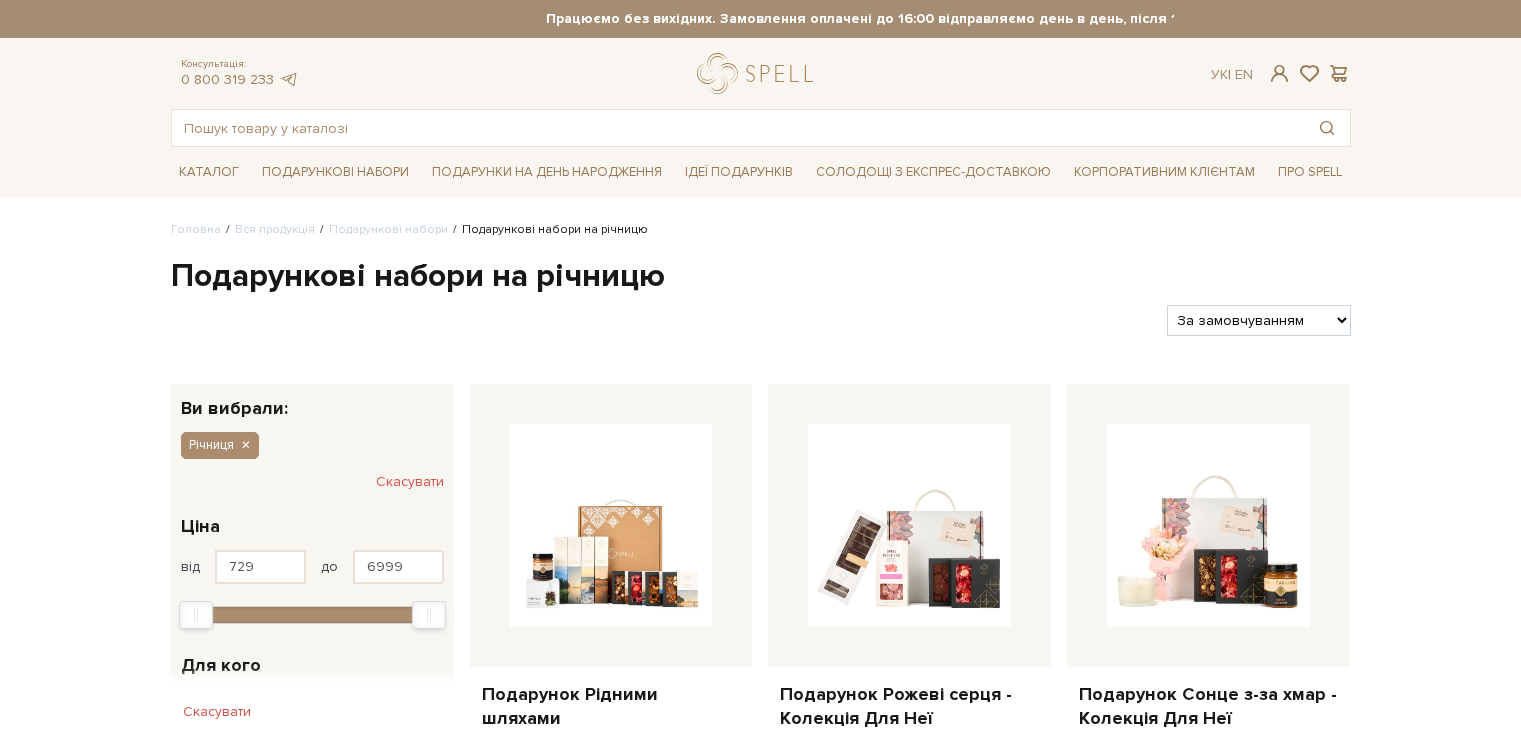 scroll, scrollTop: 0, scrollLeft: 0, axis: both 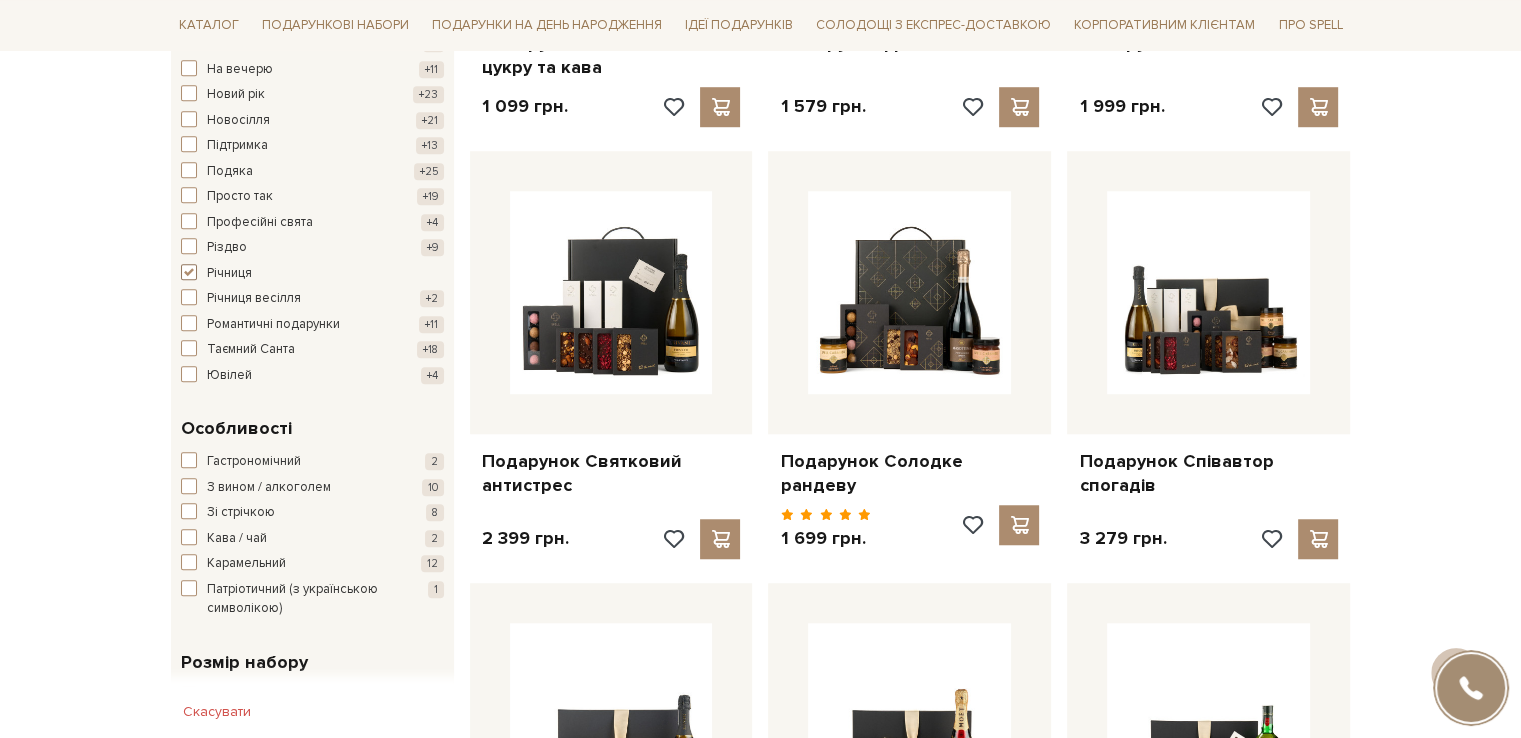 click at bounding box center [189, 272] 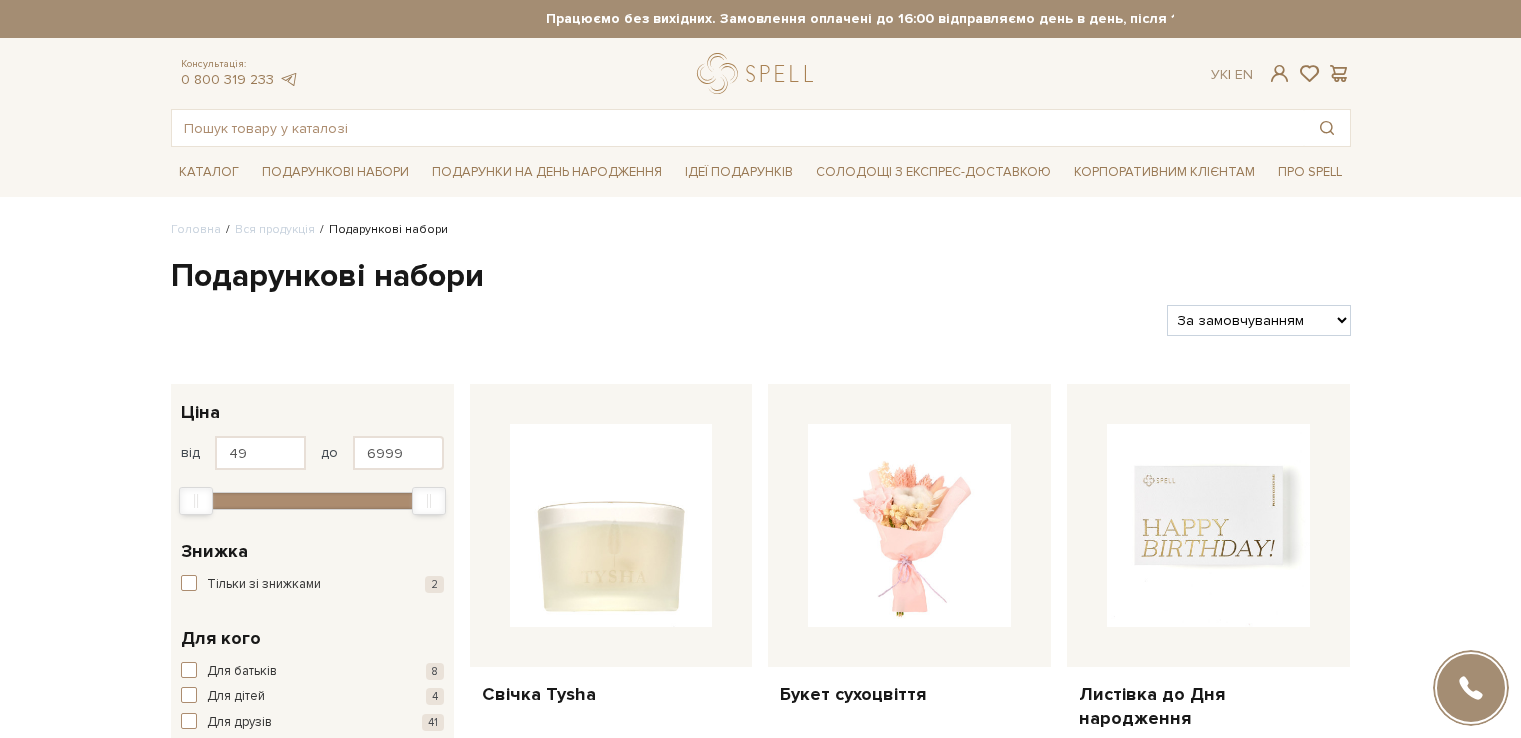 scroll, scrollTop: 0, scrollLeft: 0, axis: both 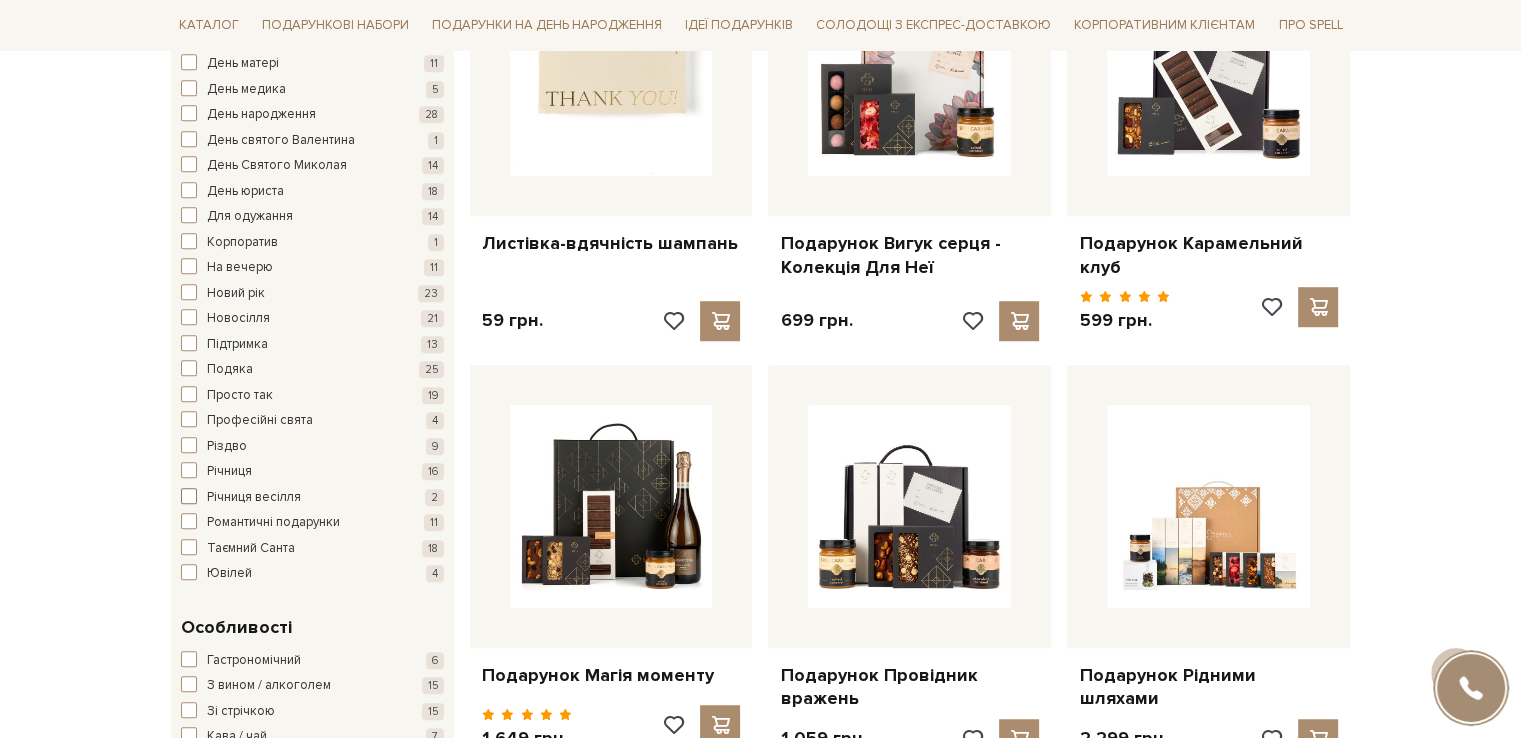 click at bounding box center [189, 496] 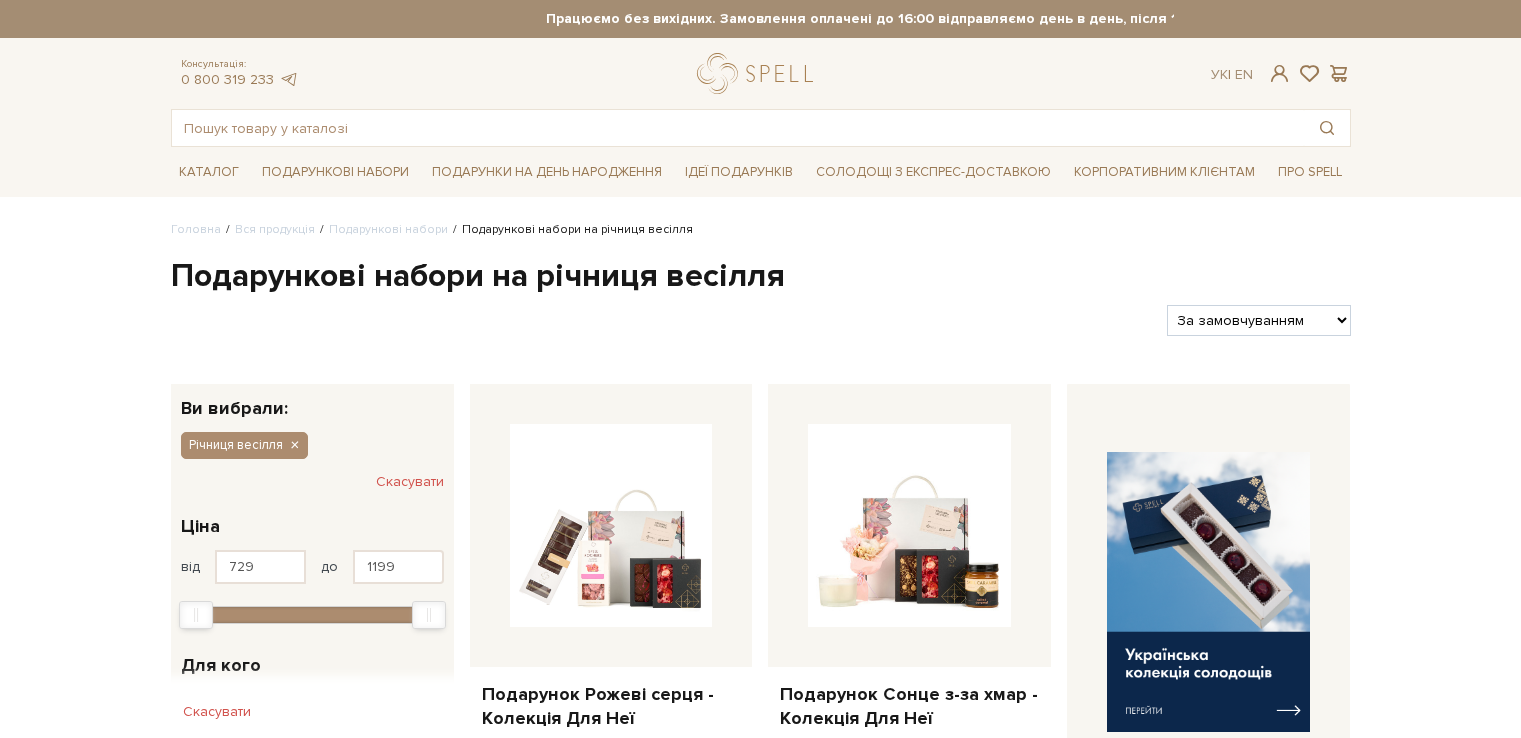 scroll, scrollTop: 0, scrollLeft: 0, axis: both 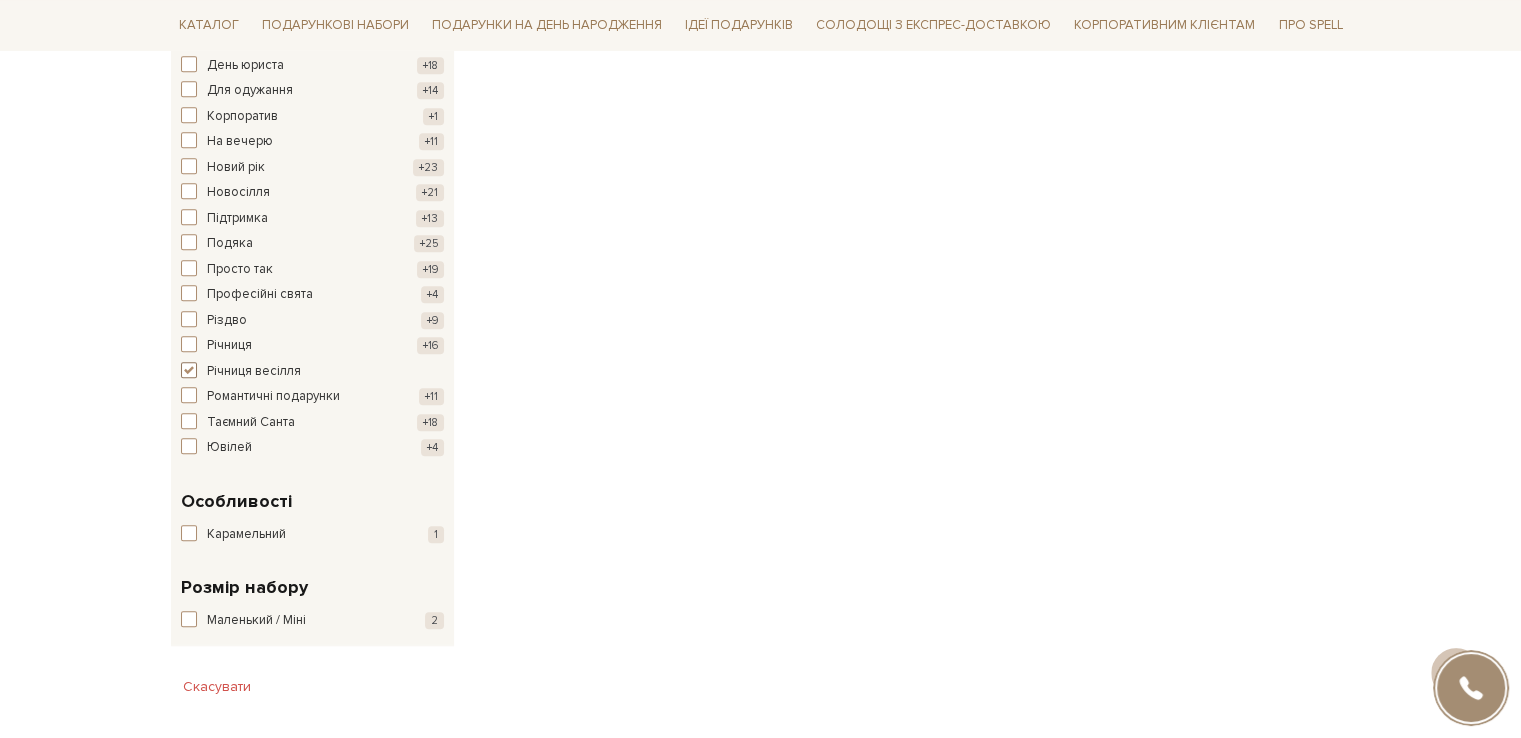 click at bounding box center (189, 370) 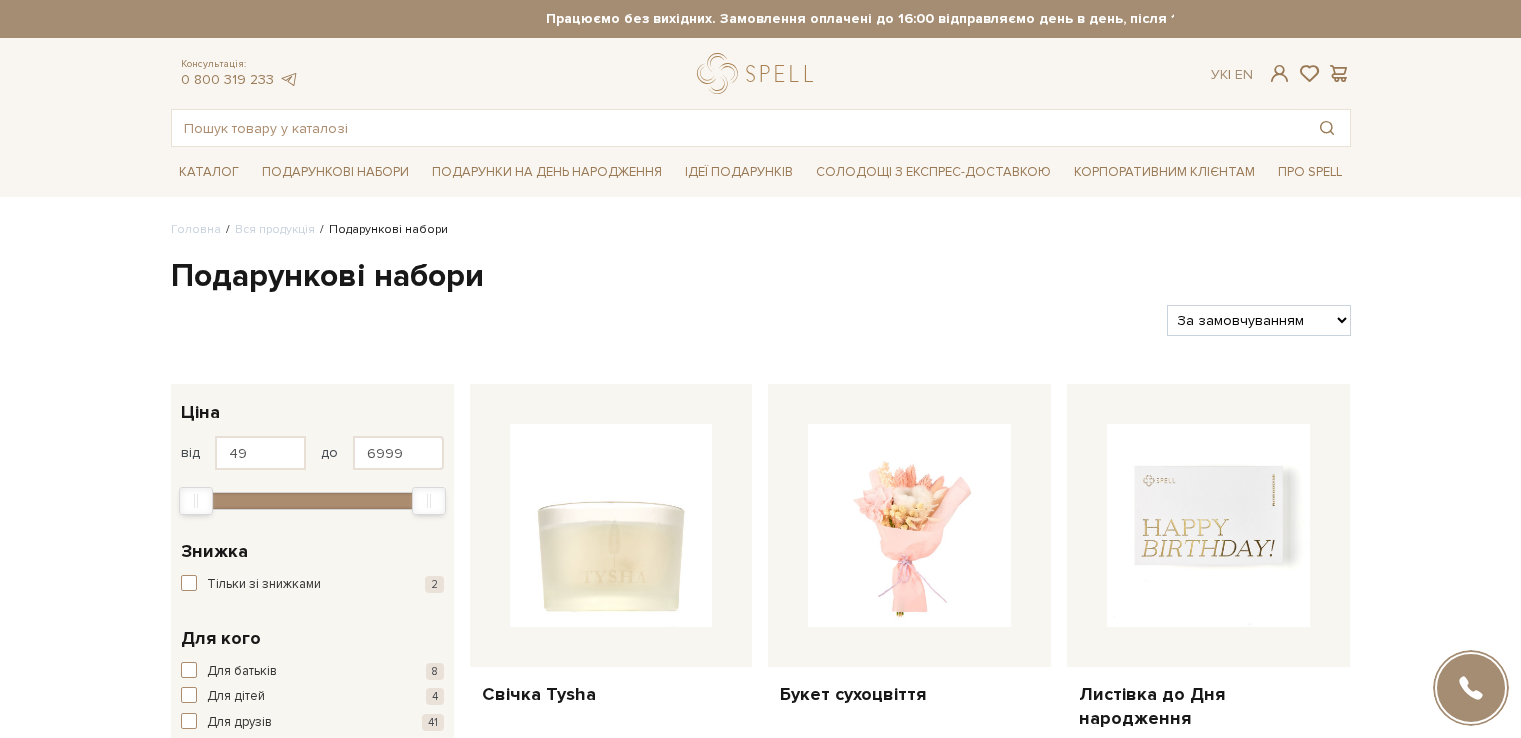 scroll, scrollTop: 0, scrollLeft: 0, axis: both 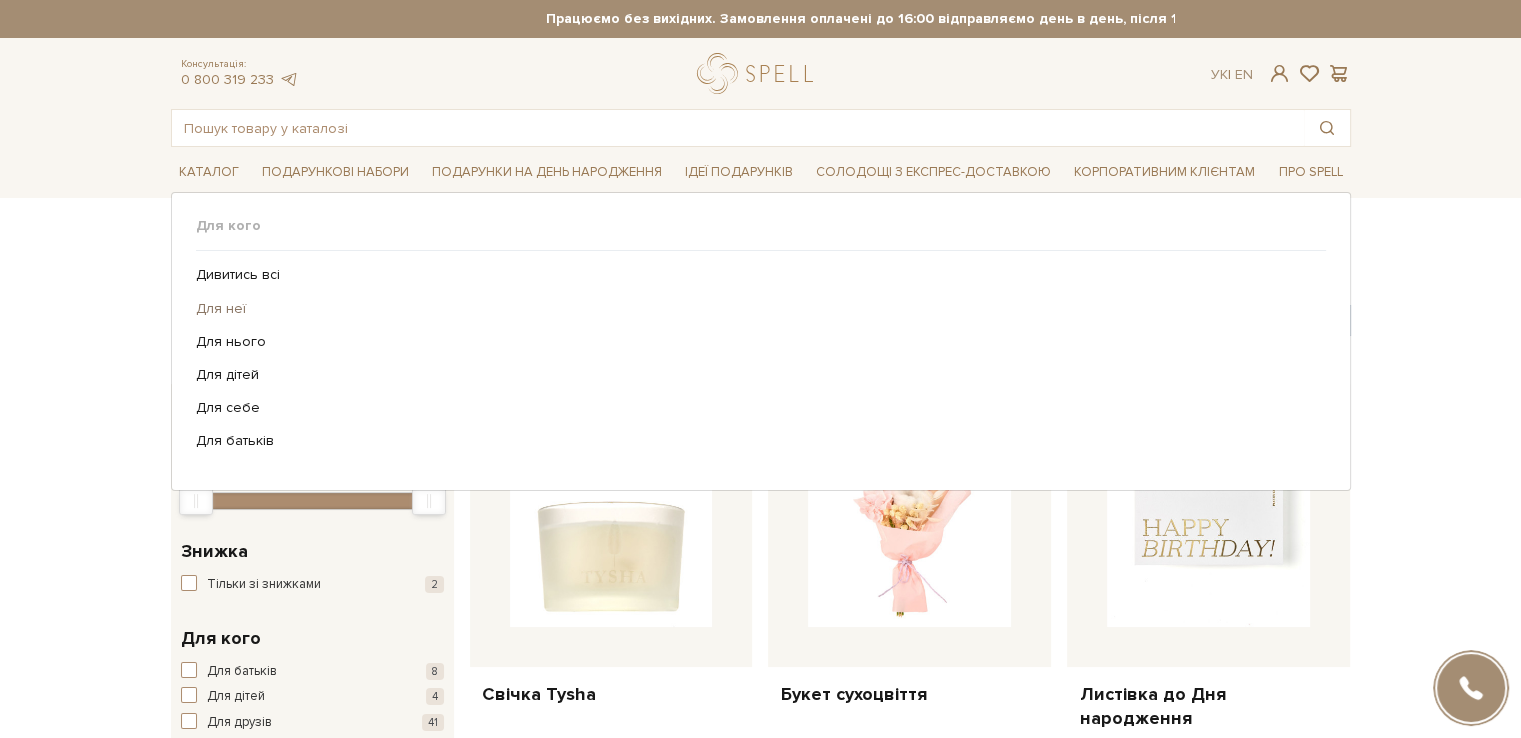 click on "Для неї" at bounding box center [753, 309] 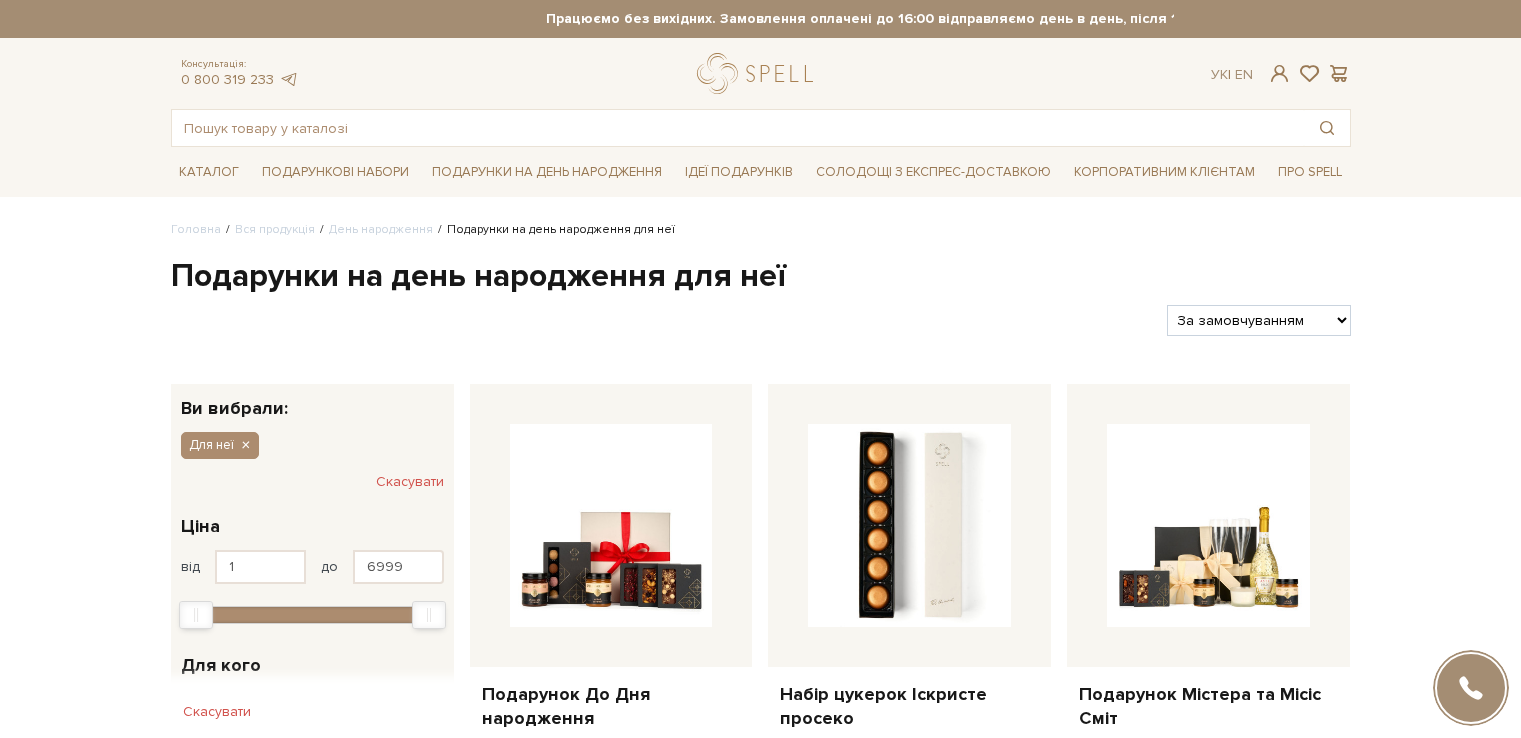 scroll, scrollTop: 0, scrollLeft: 0, axis: both 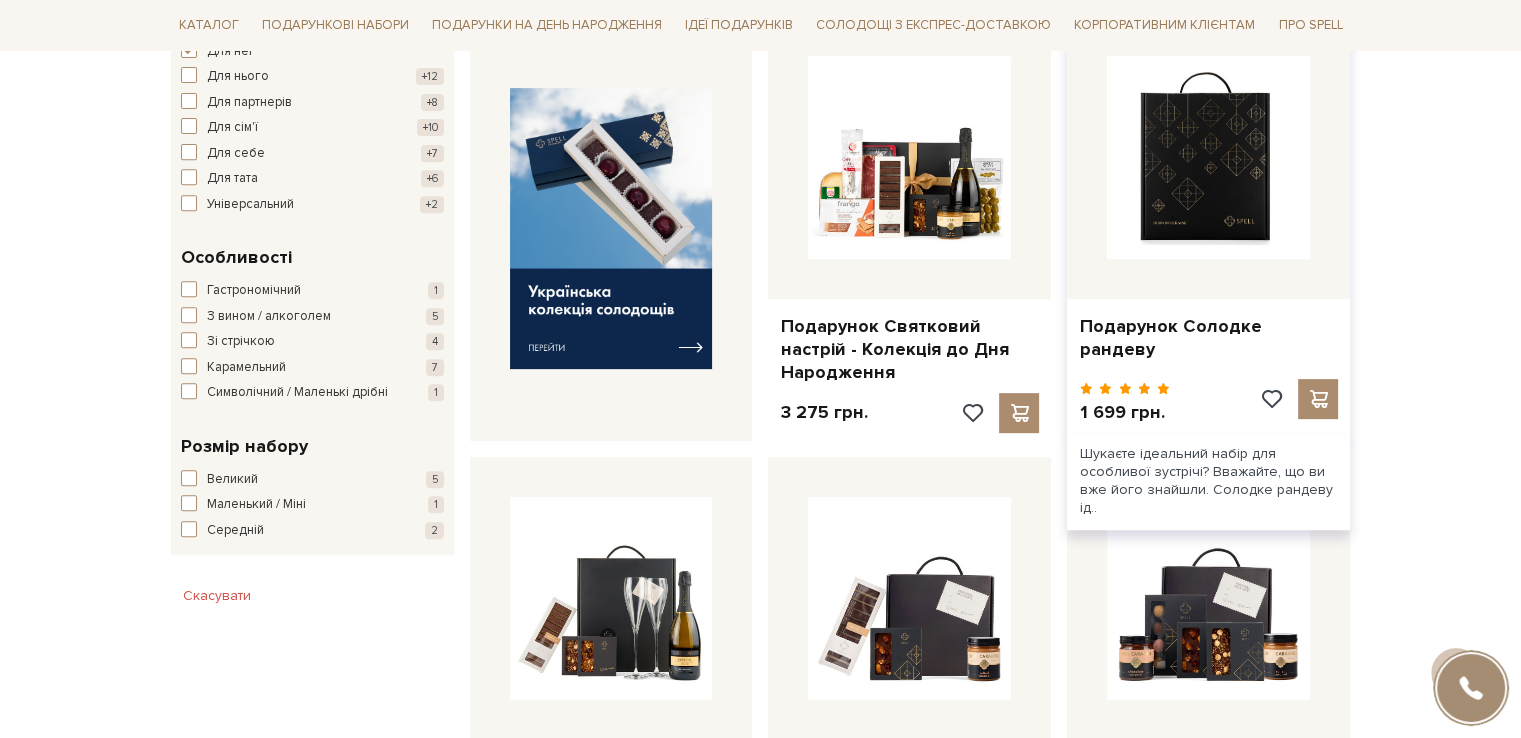 click at bounding box center [1208, 157] 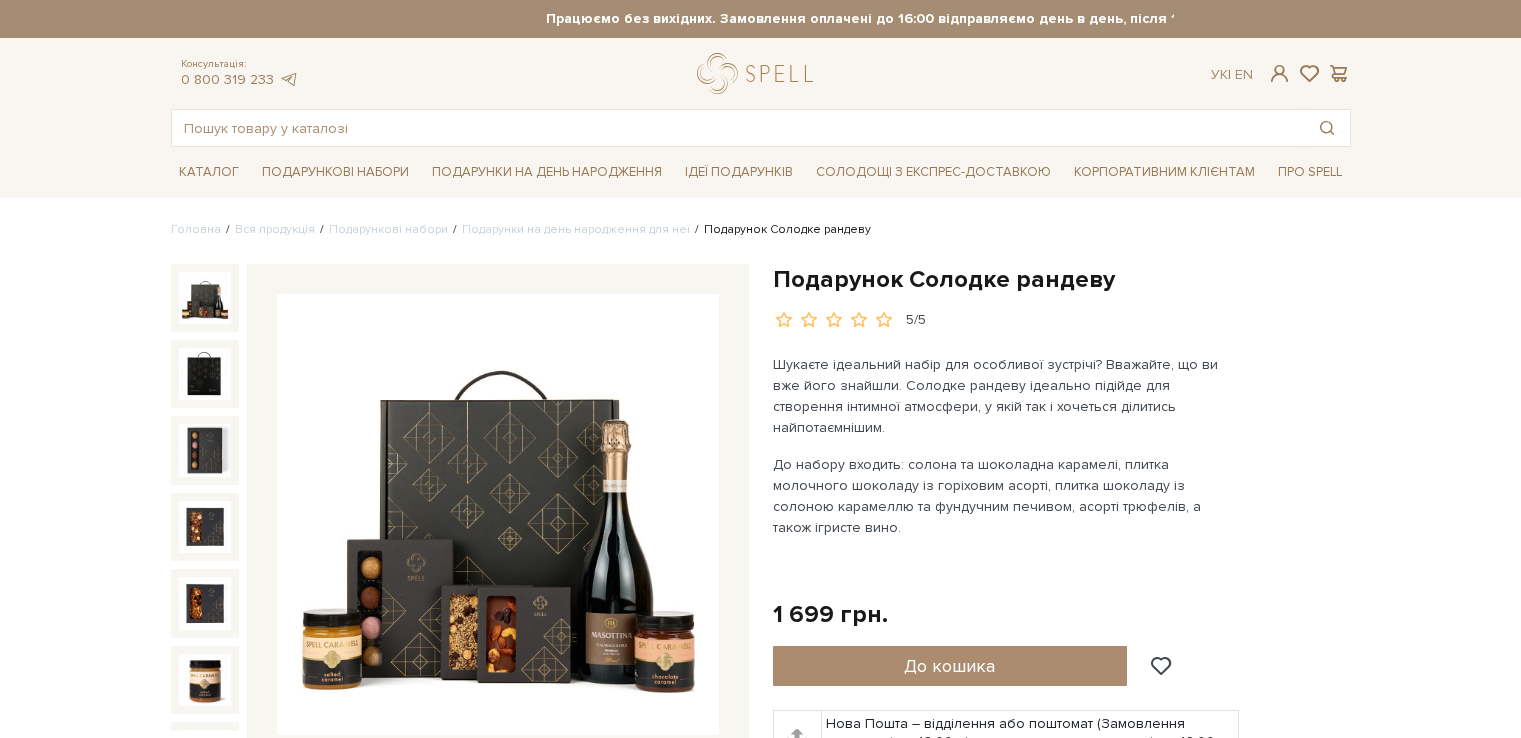 scroll, scrollTop: 0, scrollLeft: 0, axis: both 